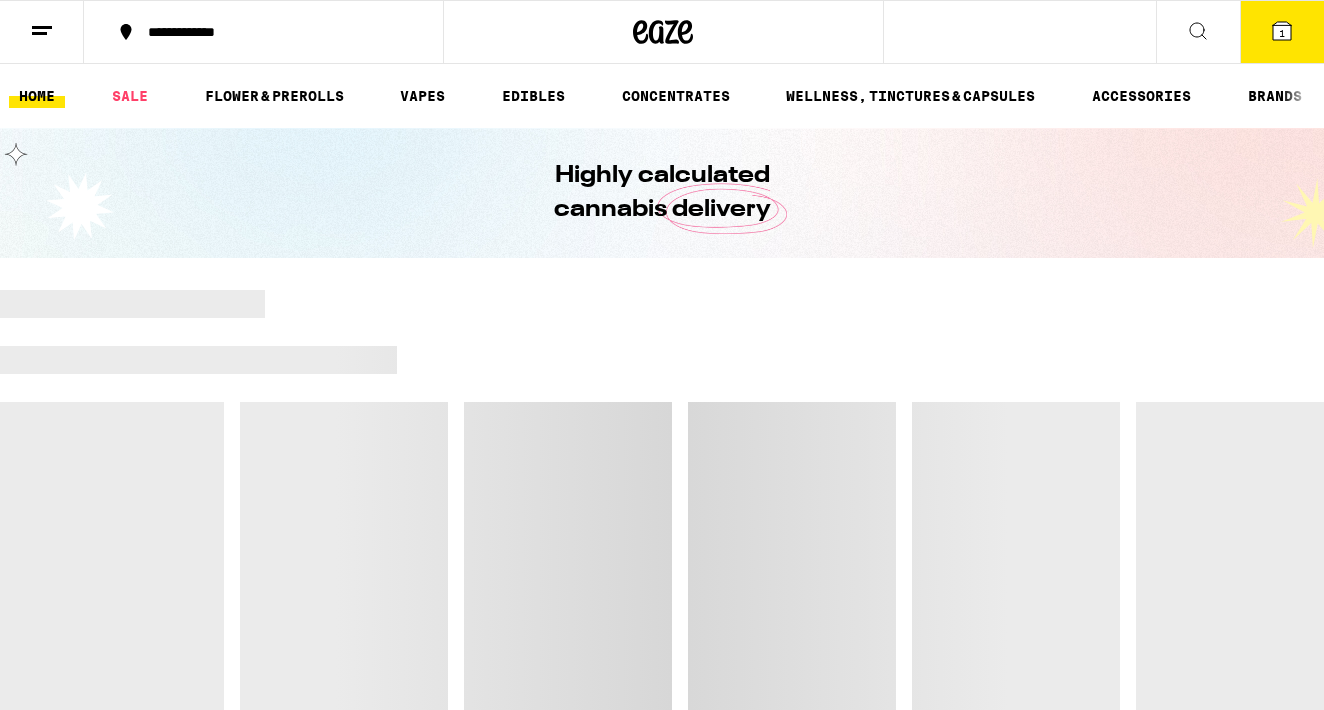 scroll, scrollTop: 0, scrollLeft: 0, axis: both 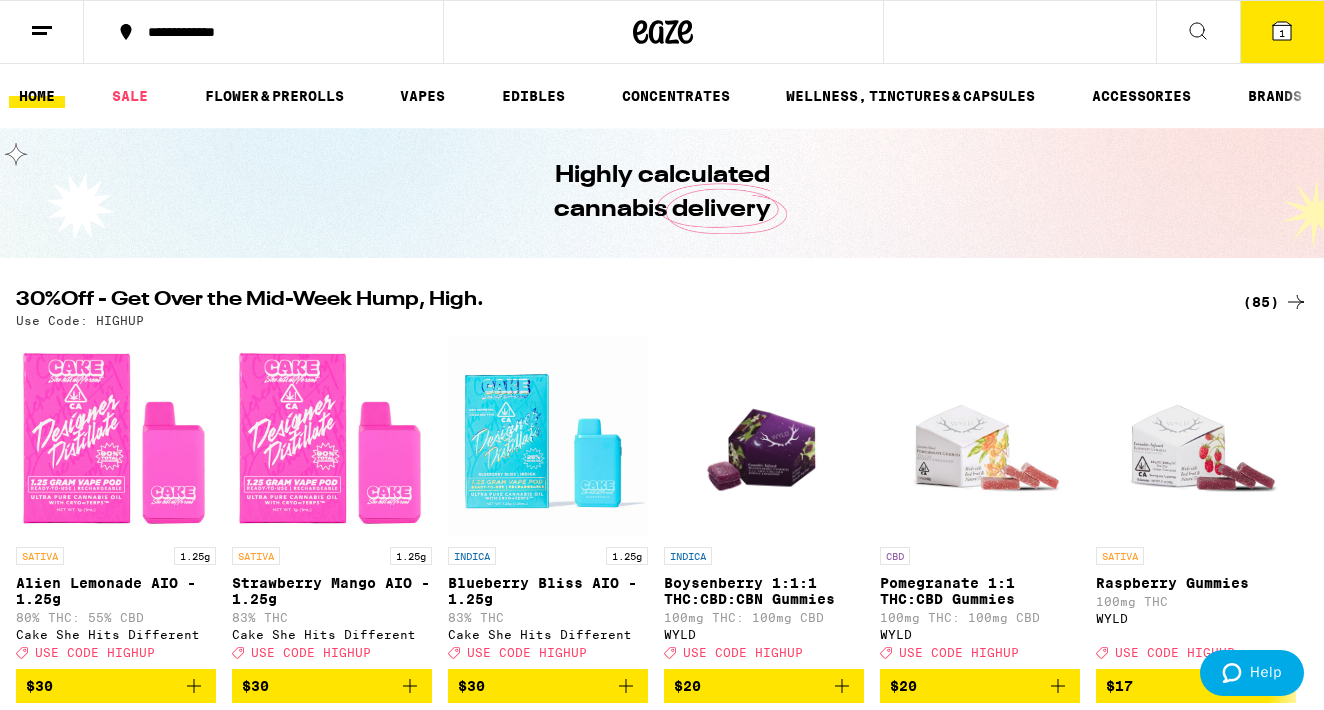 click on "(85)" at bounding box center (1275, 302) 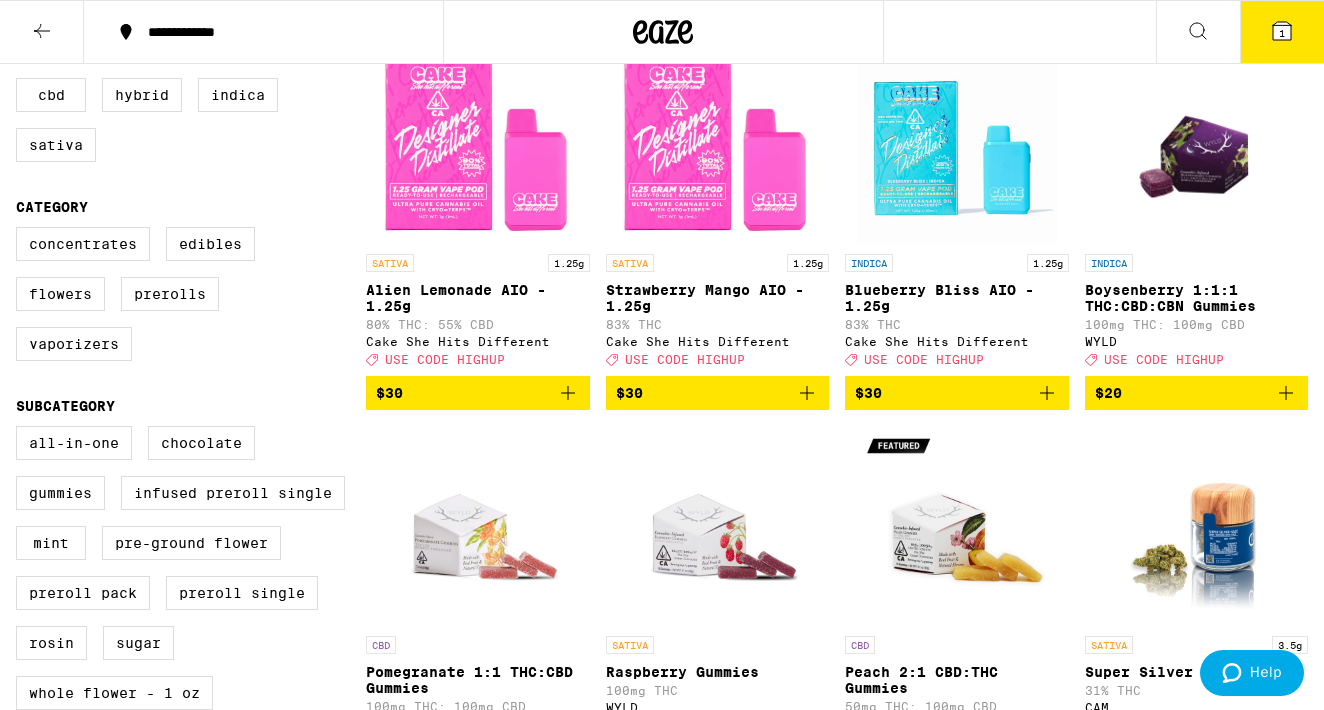 scroll, scrollTop: 215, scrollLeft: 0, axis: vertical 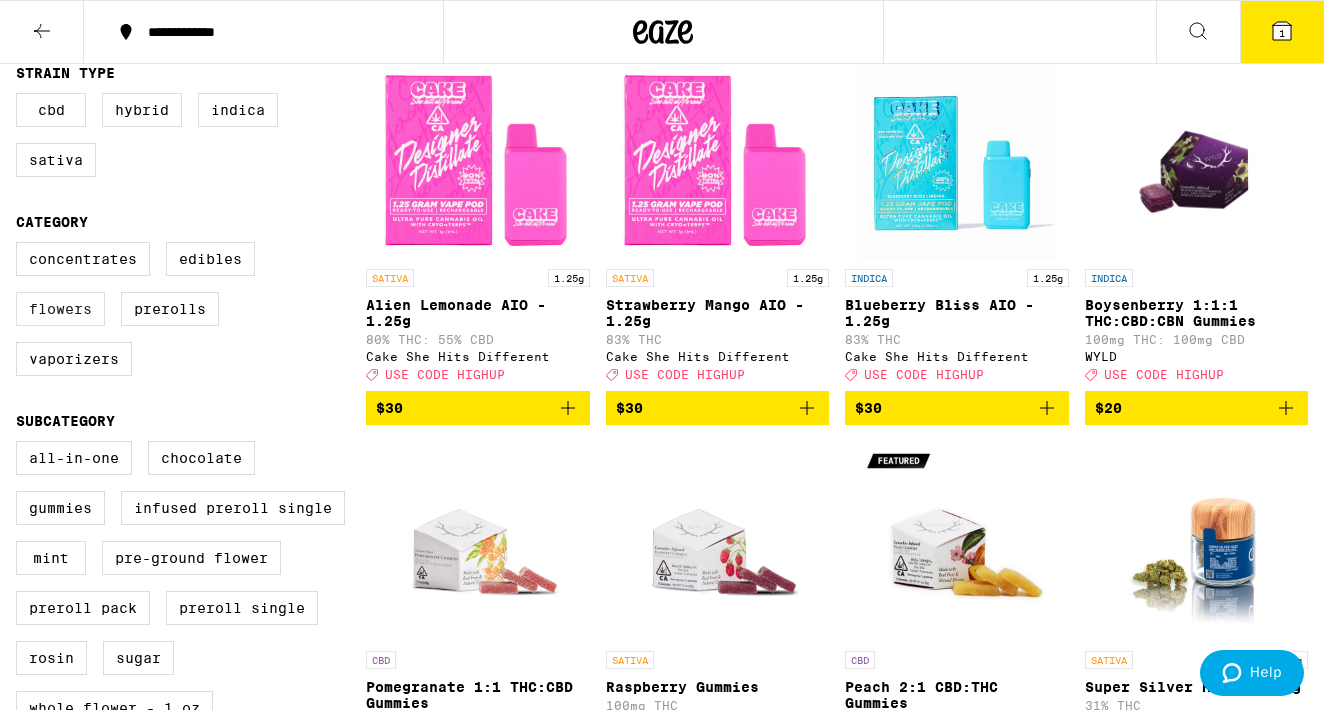 click on "Flowers" at bounding box center (60, 309) 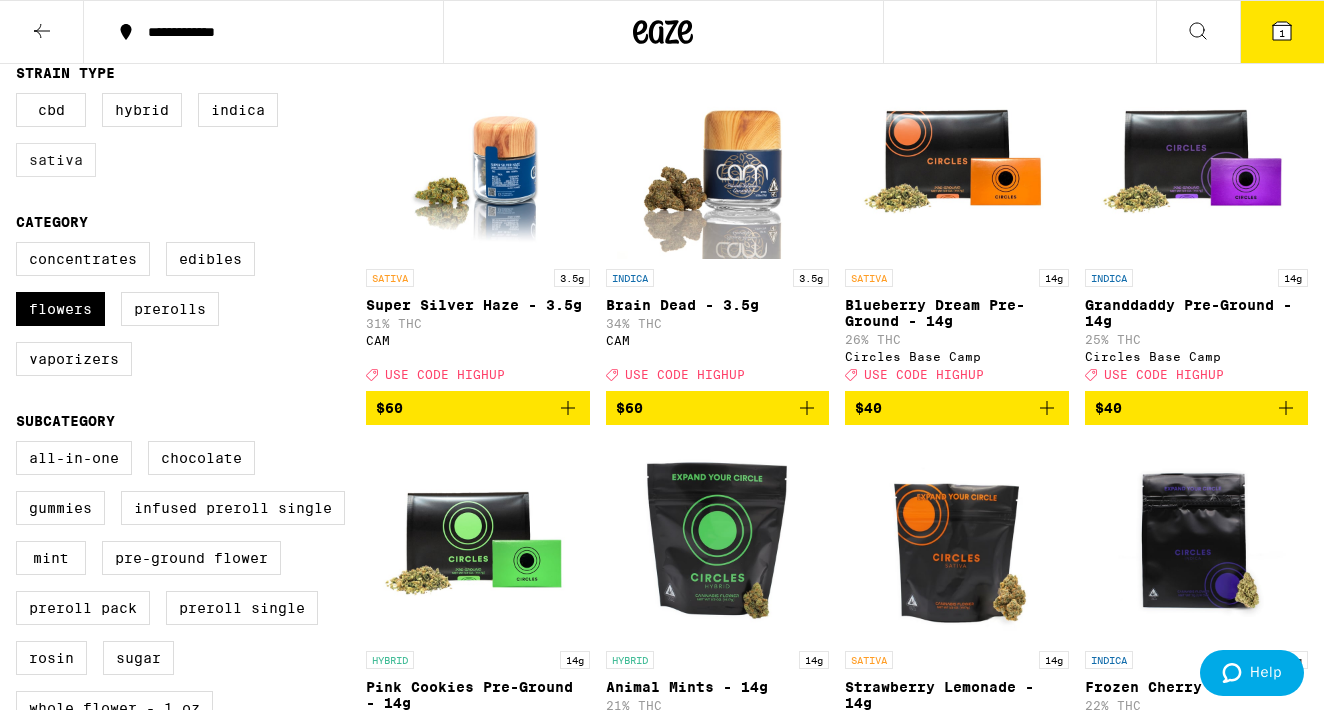 click on "Sativa" at bounding box center (56, 160) 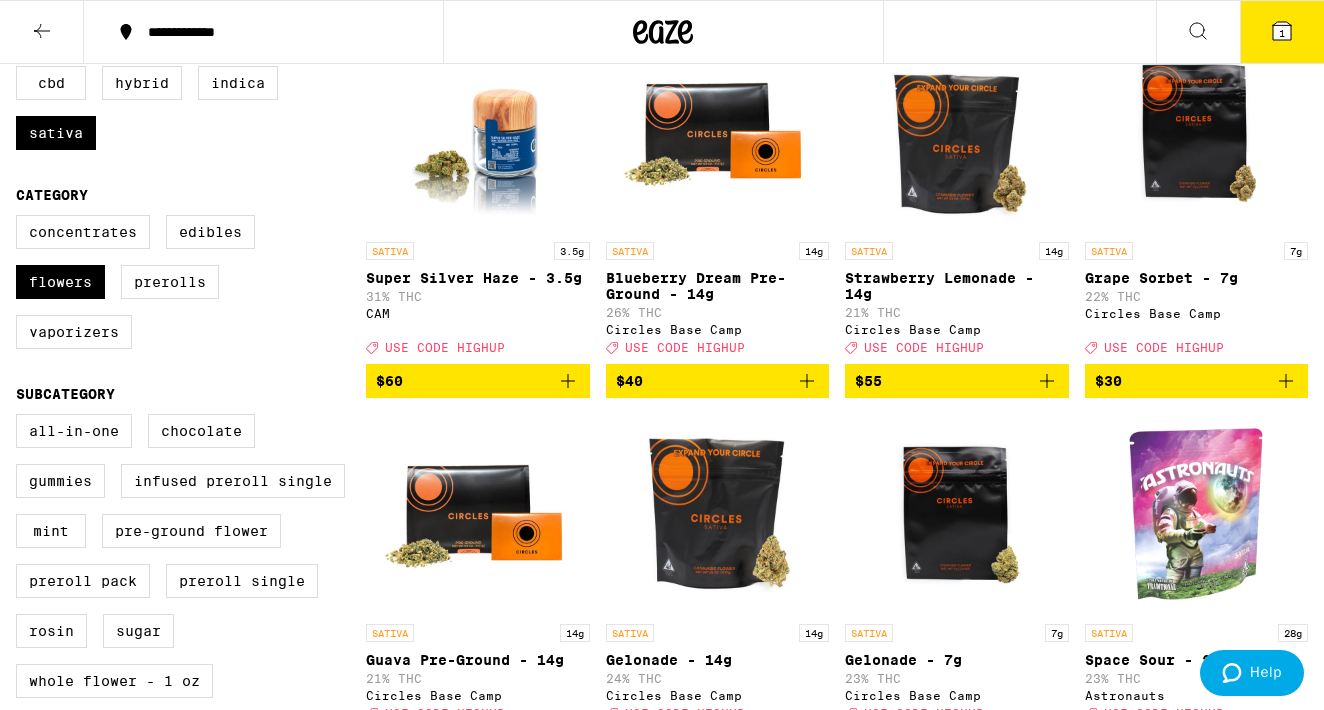 scroll, scrollTop: 72, scrollLeft: 0, axis: vertical 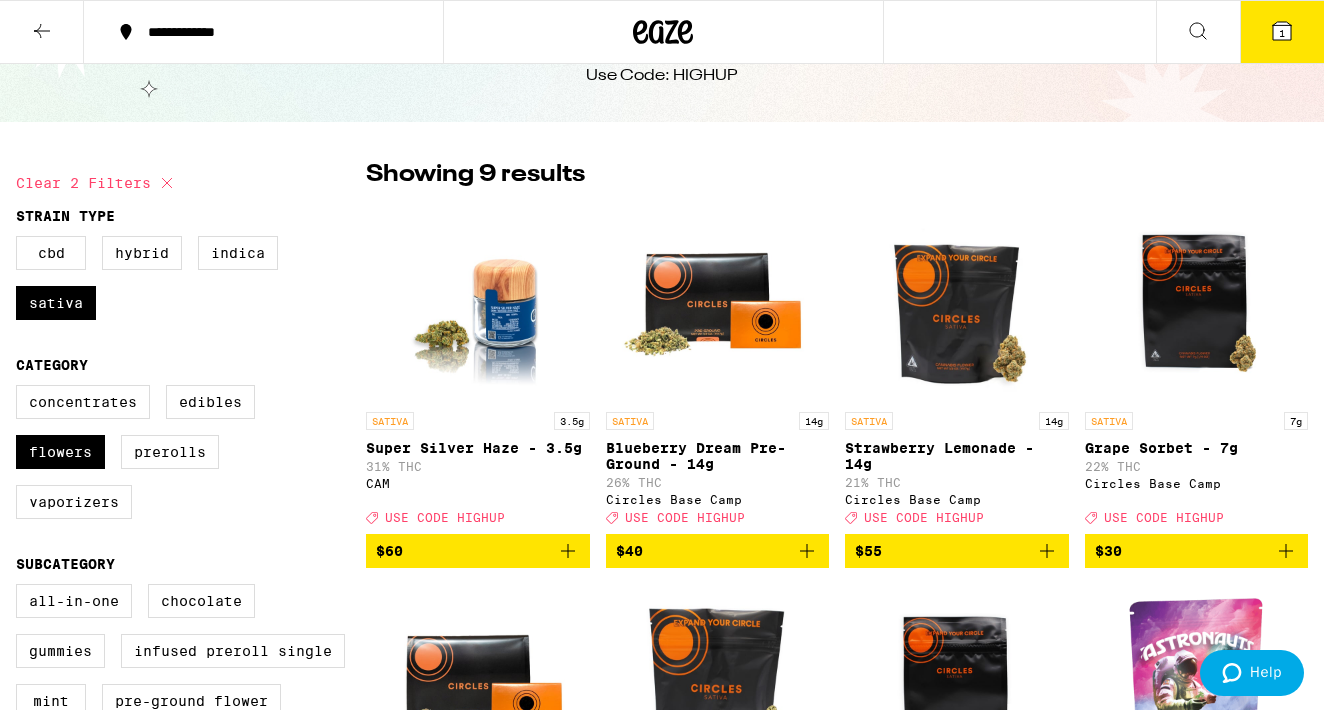 click 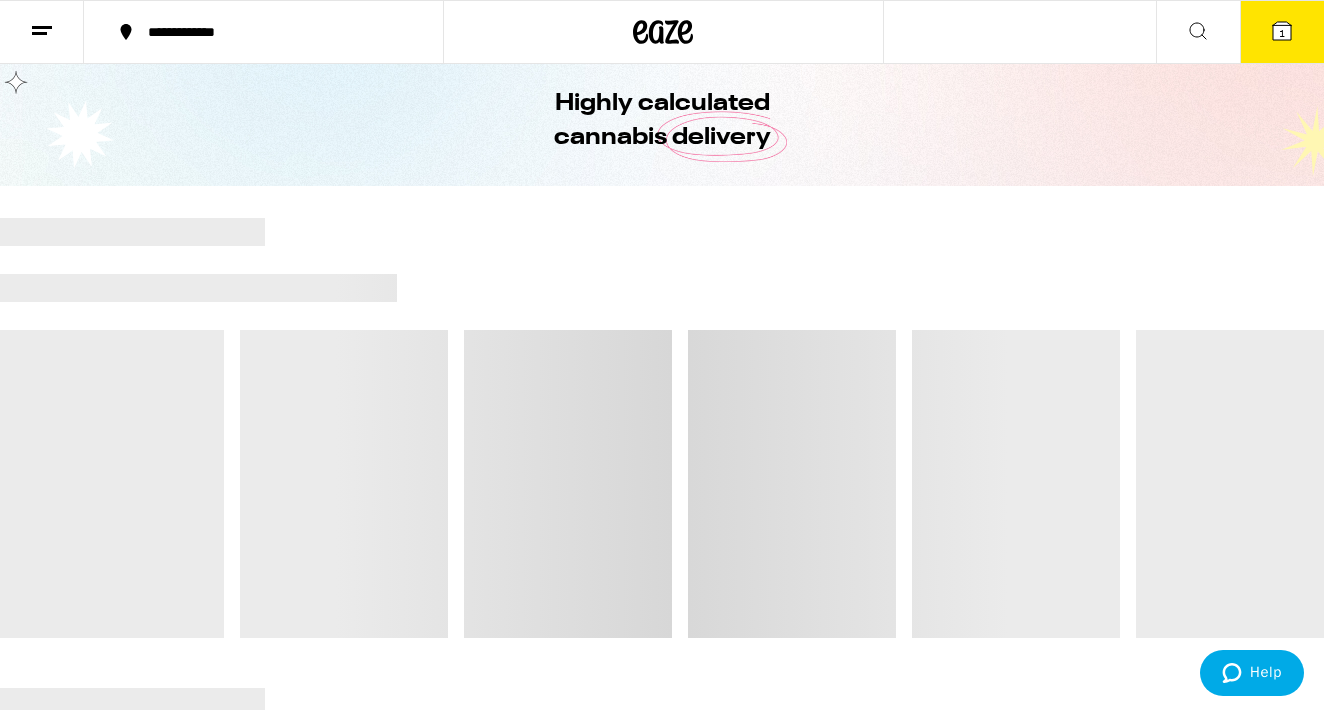 scroll, scrollTop: 0, scrollLeft: 0, axis: both 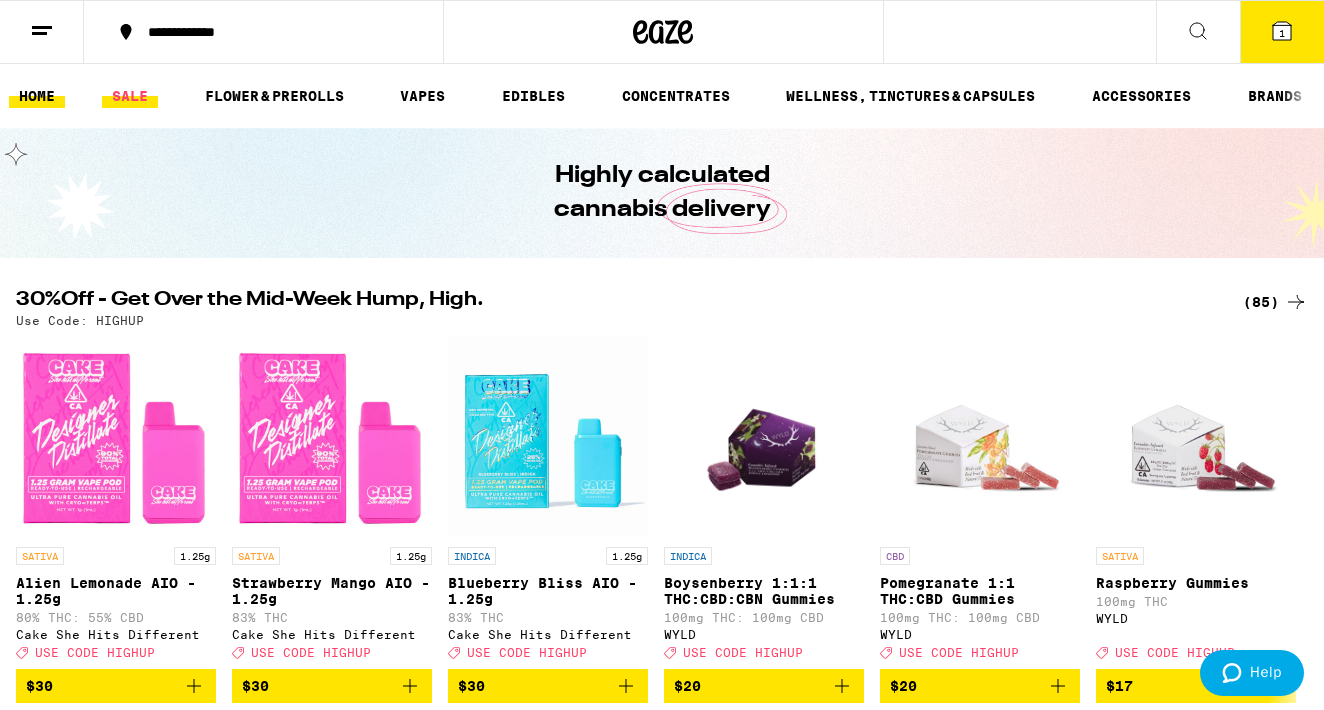 click on "SALE" at bounding box center (130, 96) 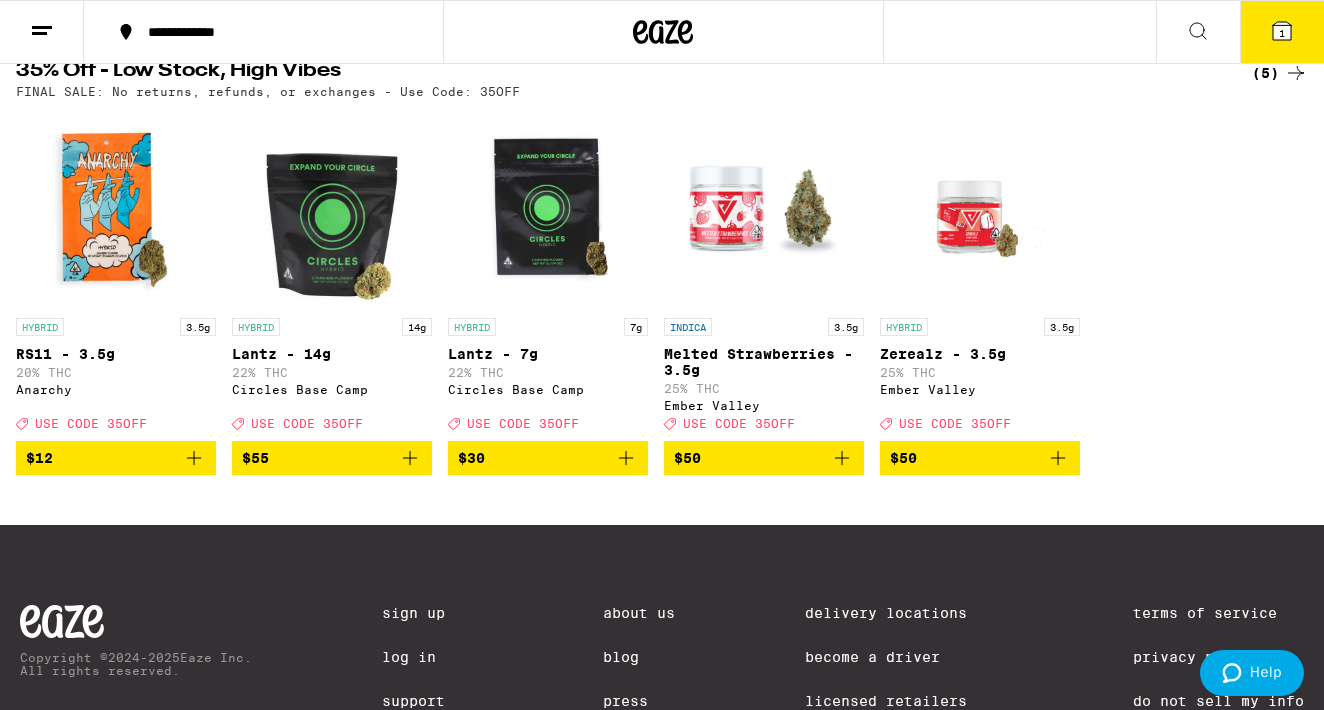 scroll, scrollTop: 682, scrollLeft: 0, axis: vertical 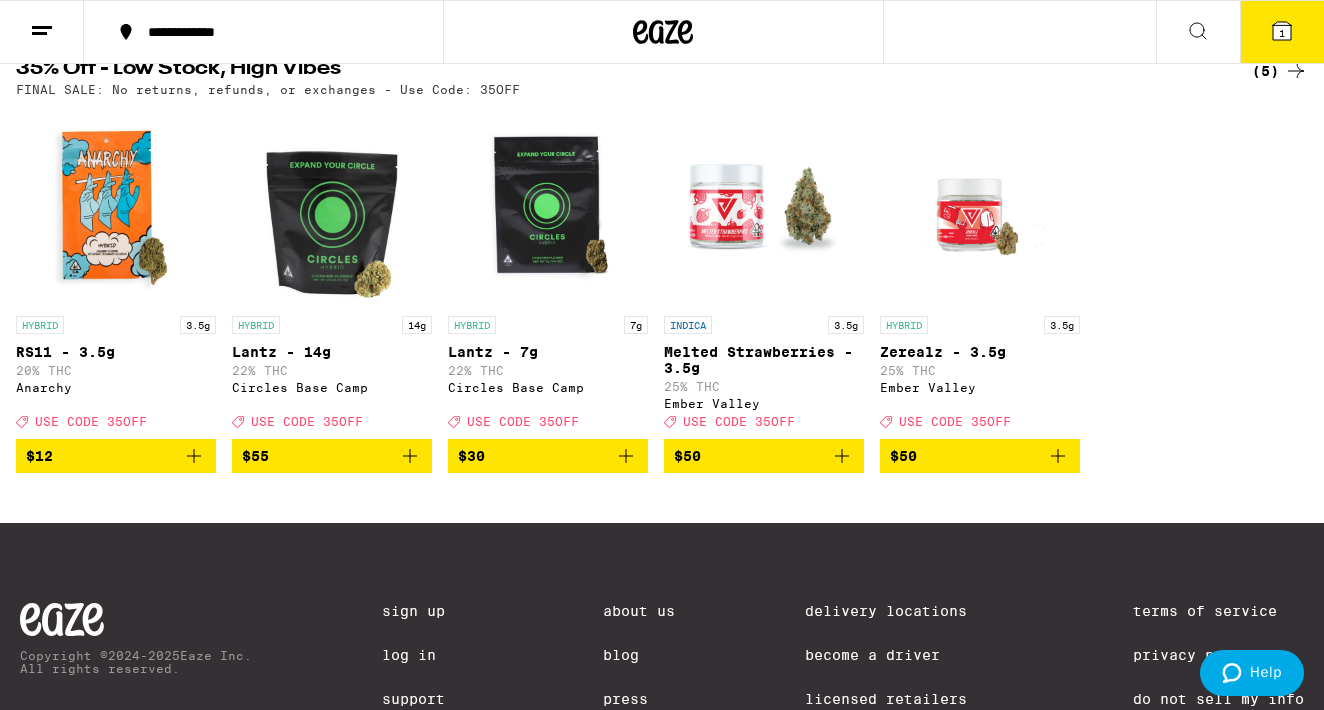 click on "(5)" at bounding box center (1280, 71) 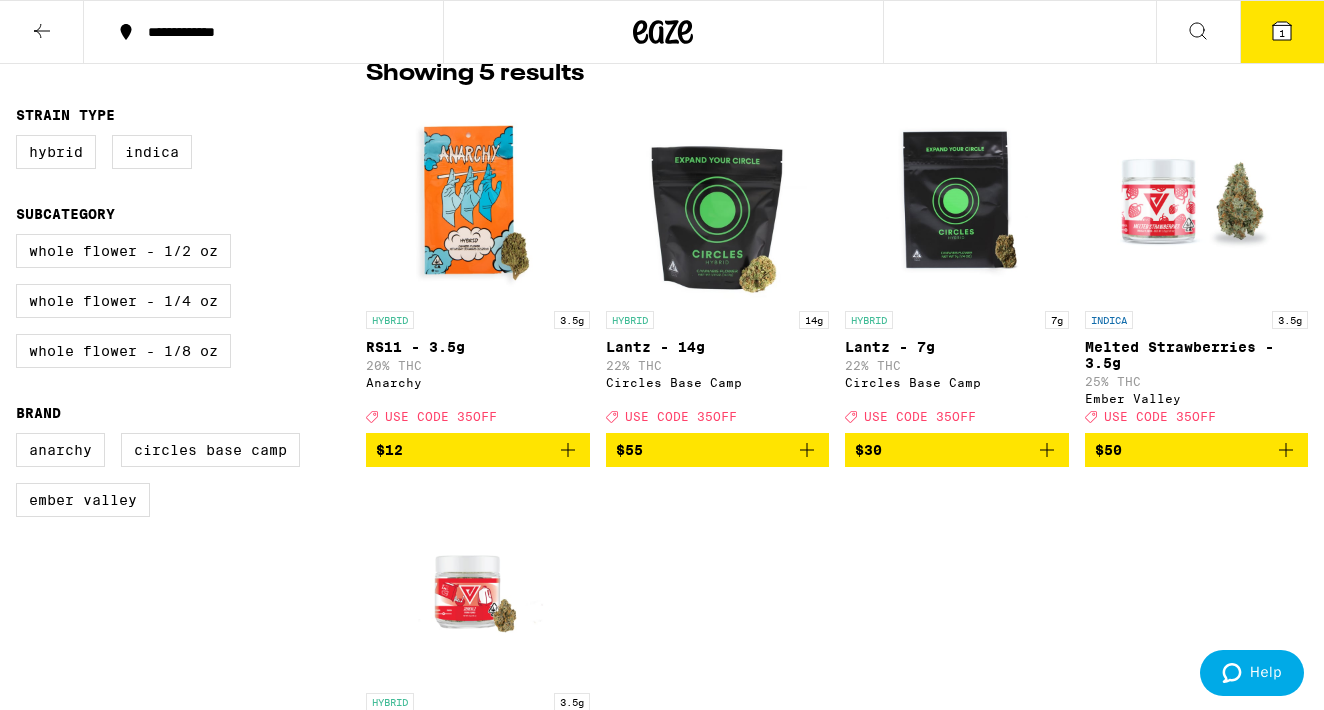 scroll, scrollTop: 365, scrollLeft: 0, axis: vertical 